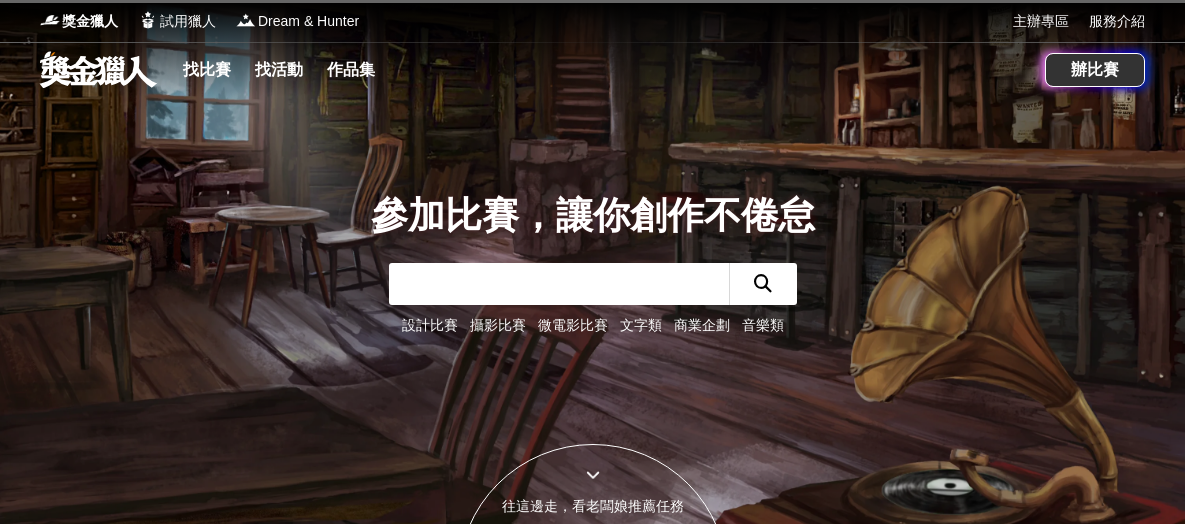 scroll, scrollTop: 0, scrollLeft: 0, axis: both 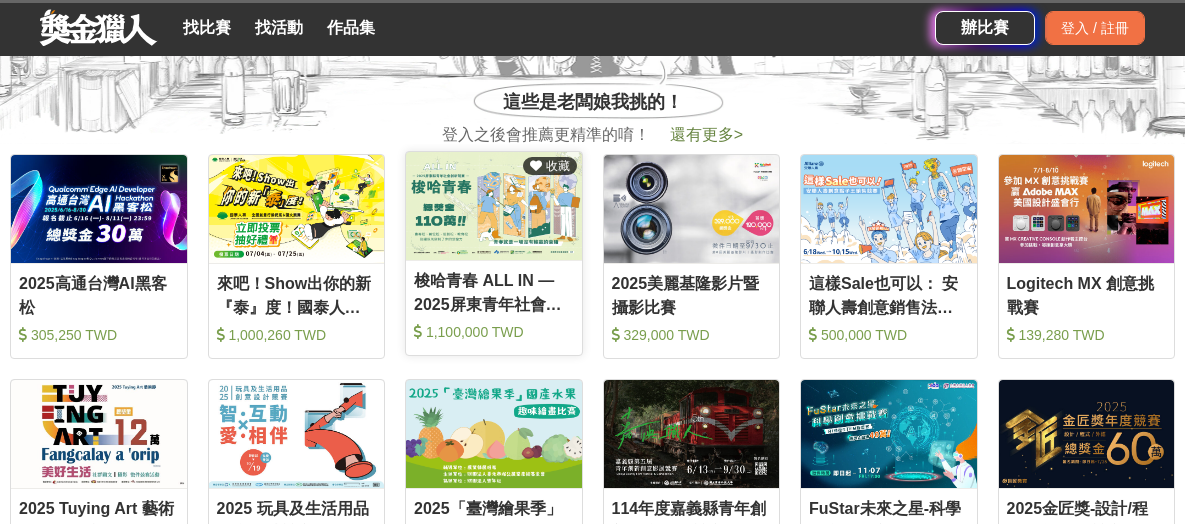 click on "梭哈青春 ALL IN —2025屏東青年社會創新競賽" at bounding box center (494, 291) 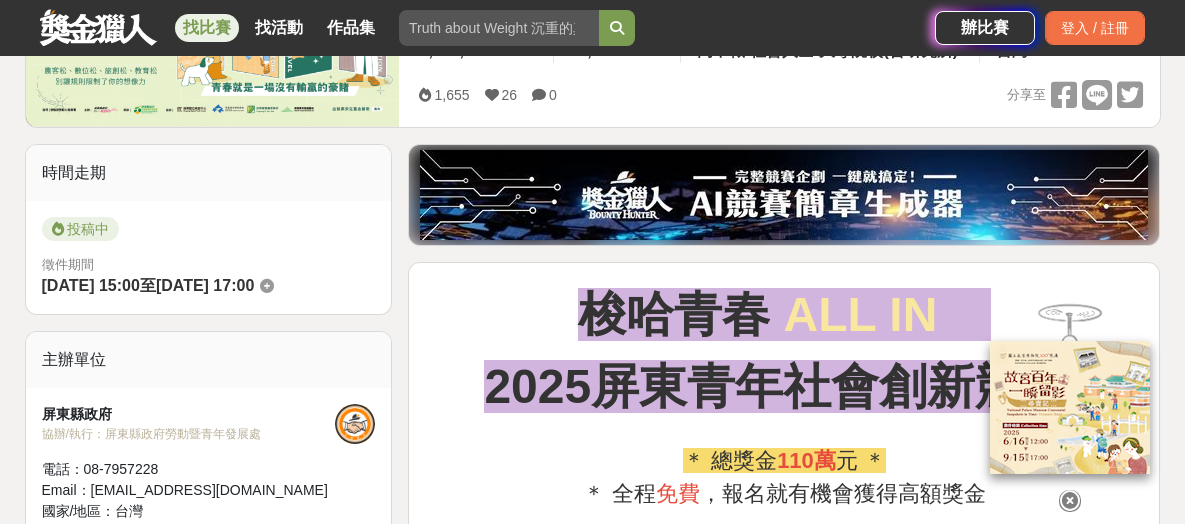 scroll, scrollTop: 500, scrollLeft: 0, axis: vertical 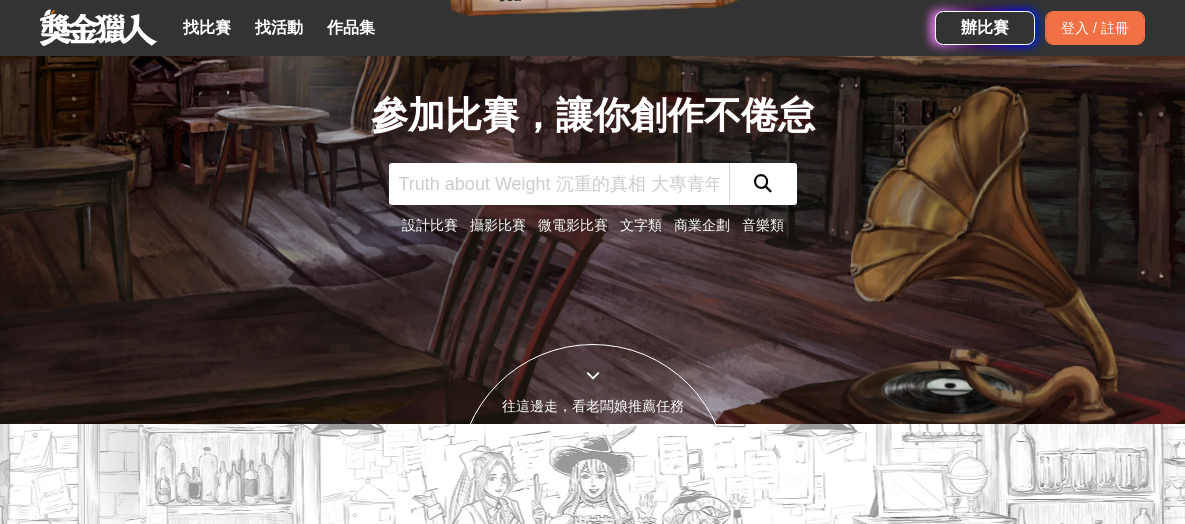 click on "文字類" at bounding box center (641, 225) 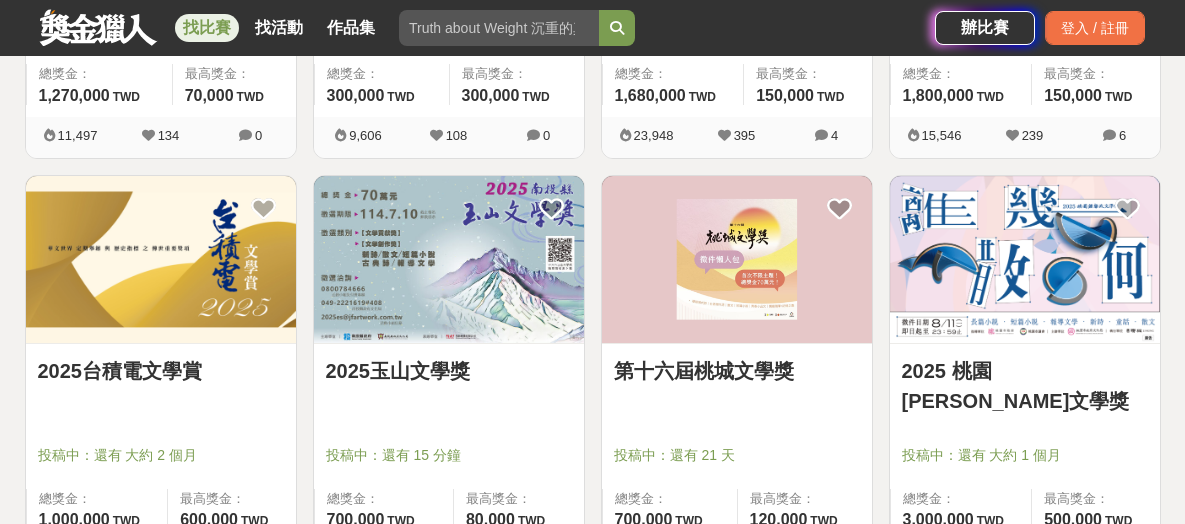 scroll, scrollTop: 1200, scrollLeft: 0, axis: vertical 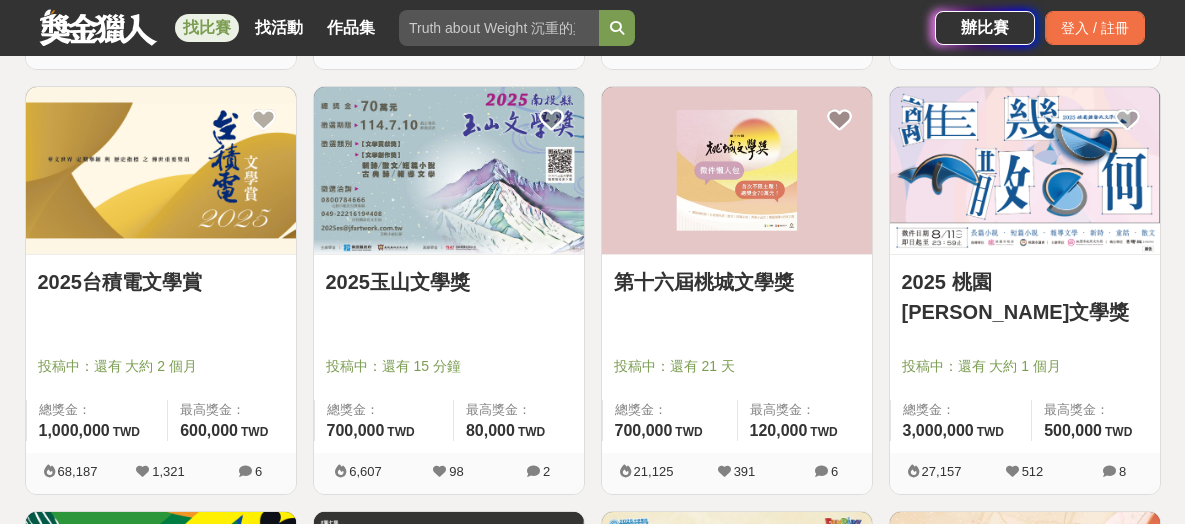 click on "2025玉山文學獎" at bounding box center [449, 282] 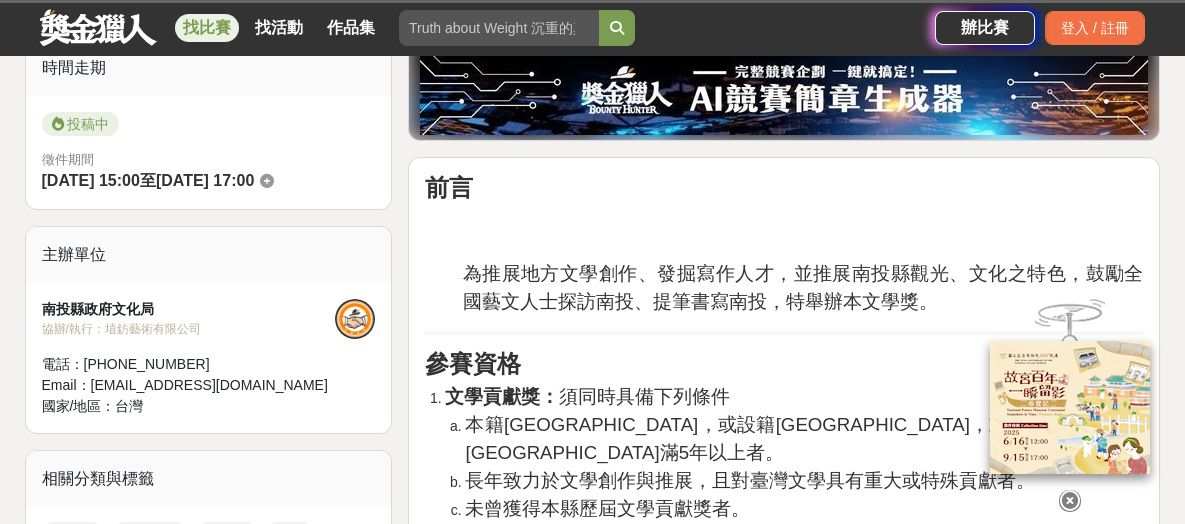 scroll, scrollTop: 700, scrollLeft: 0, axis: vertical 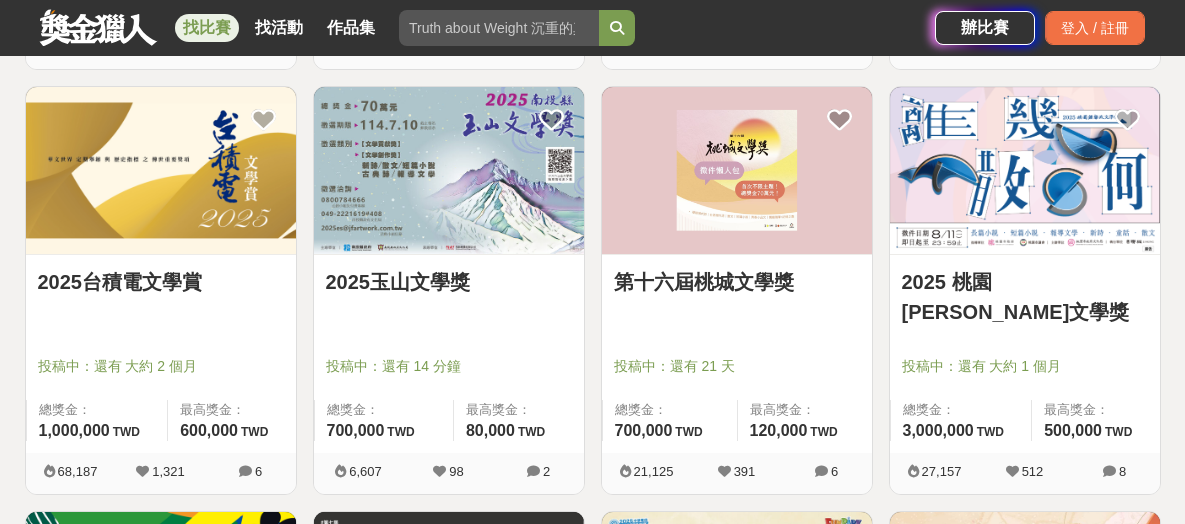 click on "第十六屆桃城文學獎" at bounding box center (737, 282) 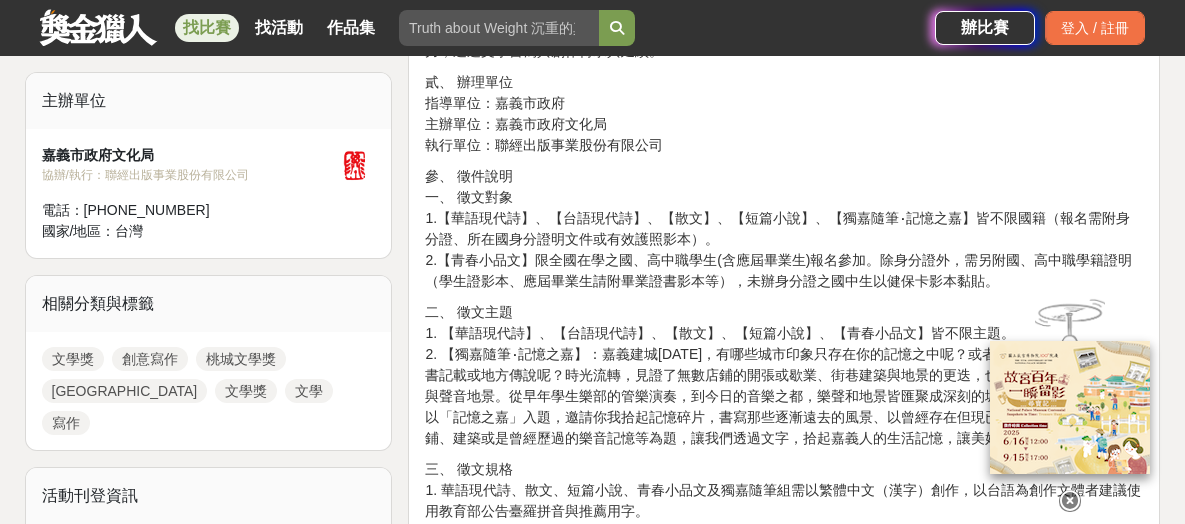 scroll, scrollTop: 700, scrollLeft: 0, axis: vertical 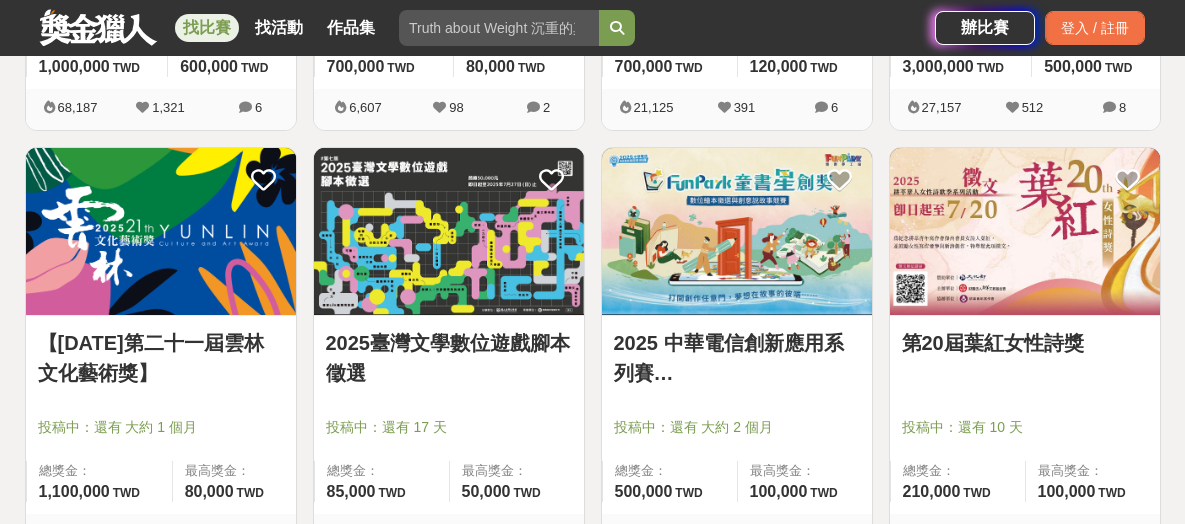 click on "2025臺灣文學數位遊戲腳本徵選" at bounding box center (449, 358) 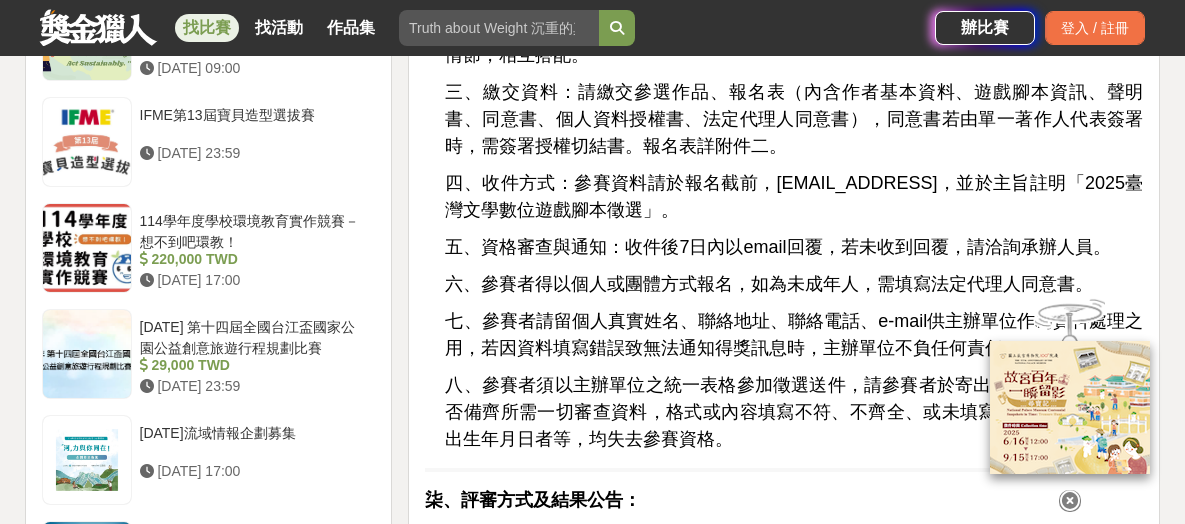 scroll, scrollTop: 2000, scrollLeft: 0, axis: vertical 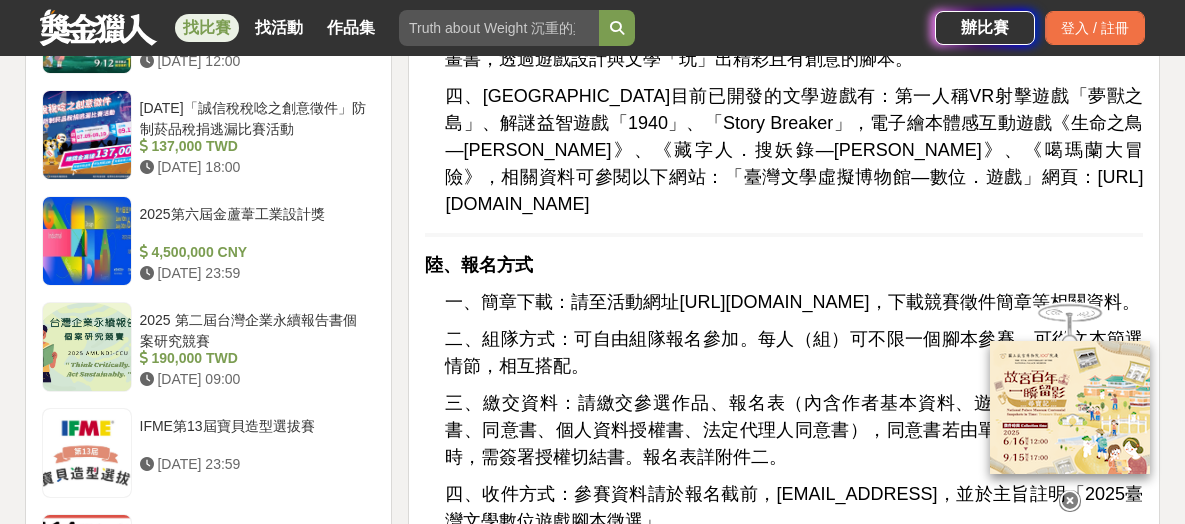 click on "[URL][DOMAIN_NAME]" at bounding box center [774, 302] 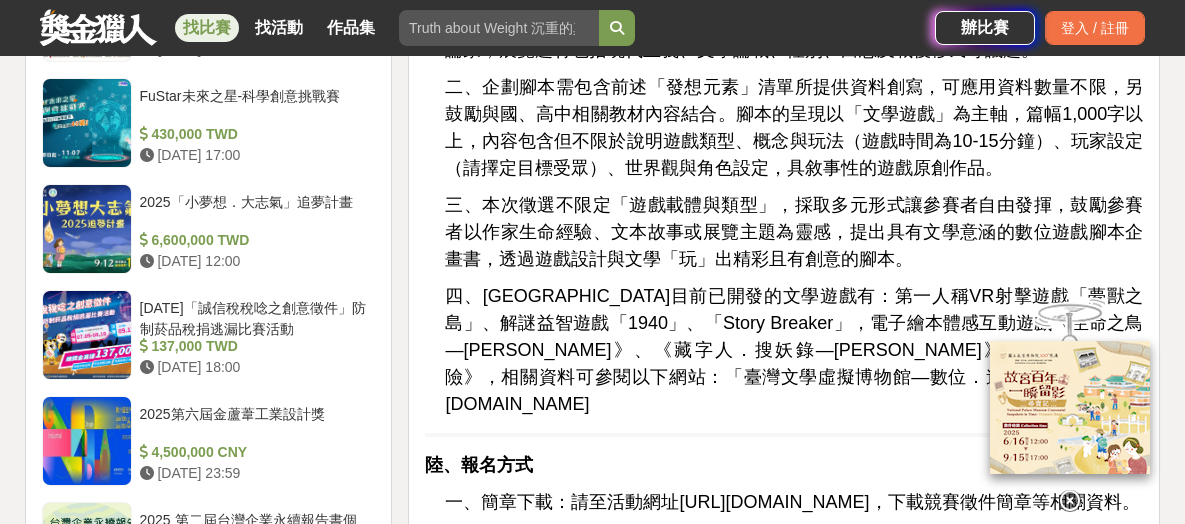 scroll, scrollTop: 1800, scrollLeft: 0, axis: vertical 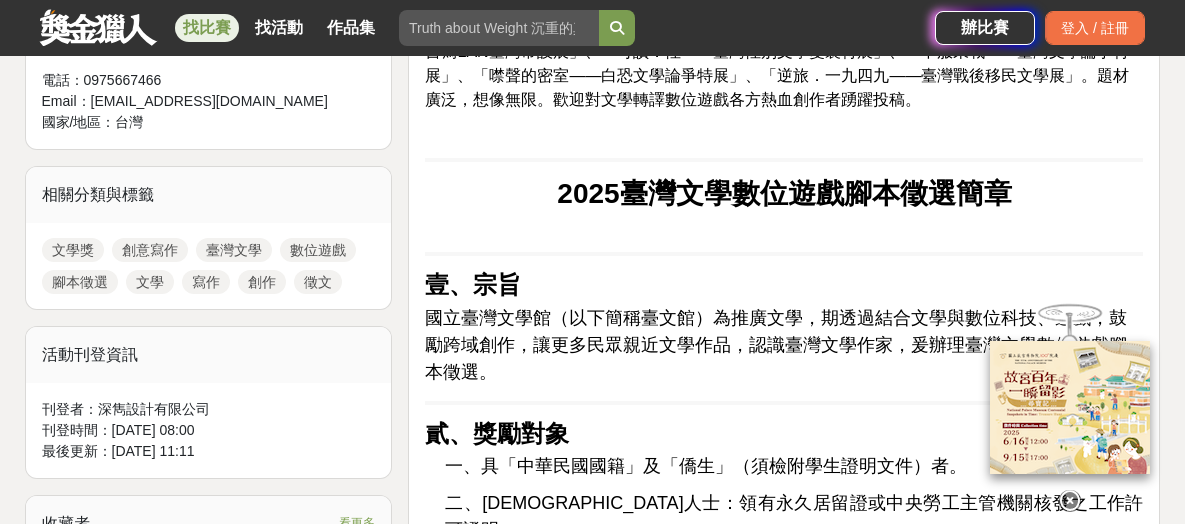 click at bounding box center [1070, 501] 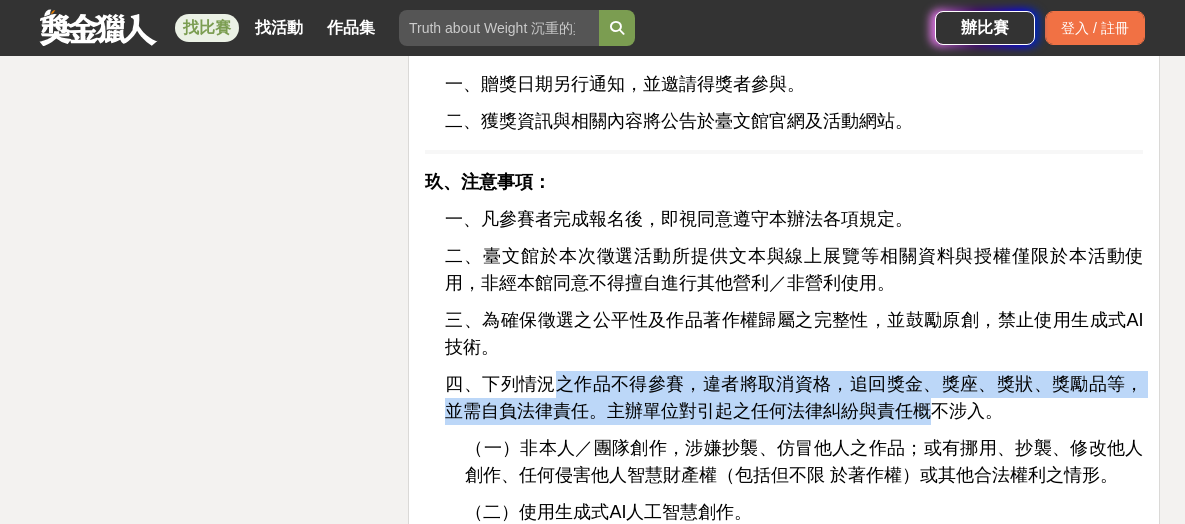 click on "四、下列情況之作品不得參賽，違者將取消資格，追回獎金、獎座、獎狀、獎勵品等，並需自負法律責任。主辦單位對引起之任何法律糾紛與責任概不涉入。" at bounding box center (794, 397) 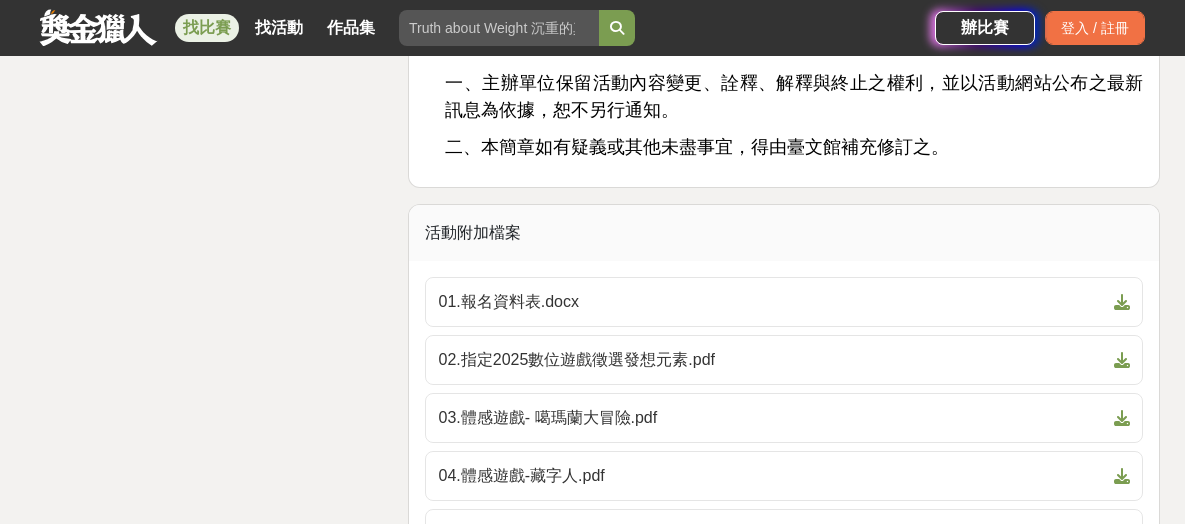 scroll, scrollTop: 4800, scrollLeft: 0, axis: vertical 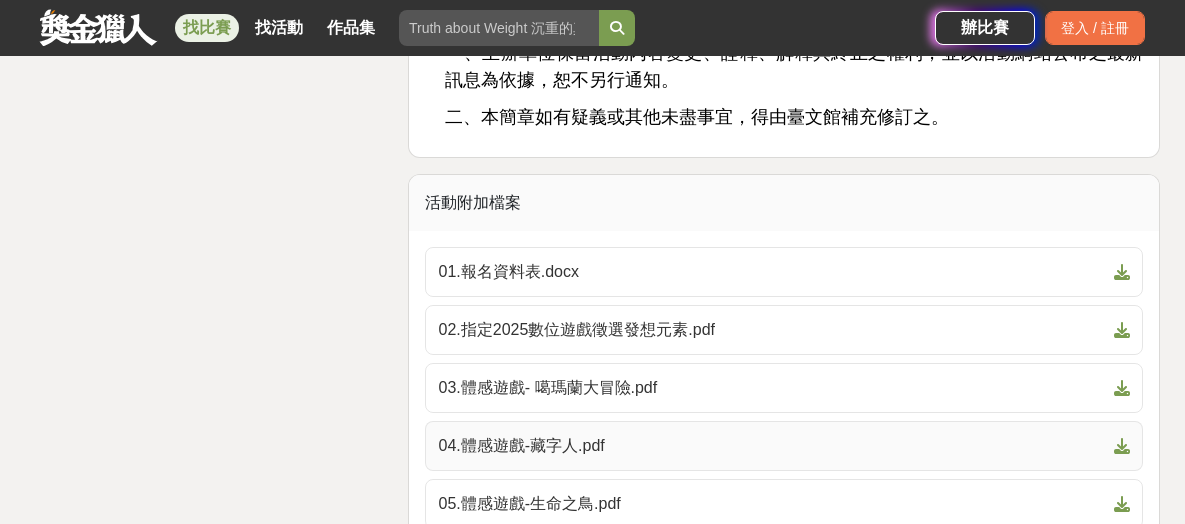 click on "04.體感遊戲-藏字人.pdf" at bounding box center [772, 446] 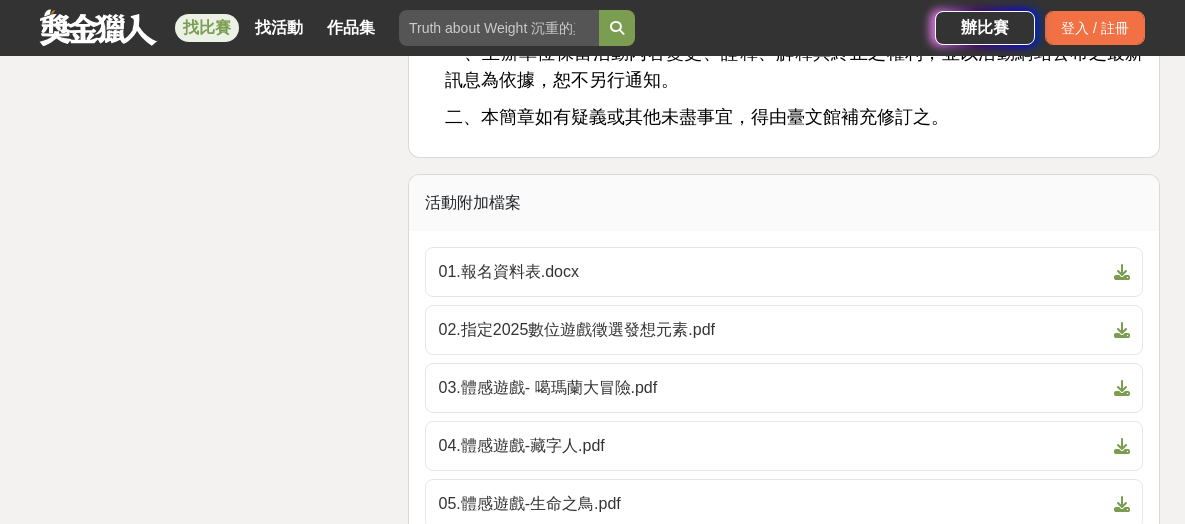 click on "07.解謎益智-1940.pdf" at bounding box center [772, 620] 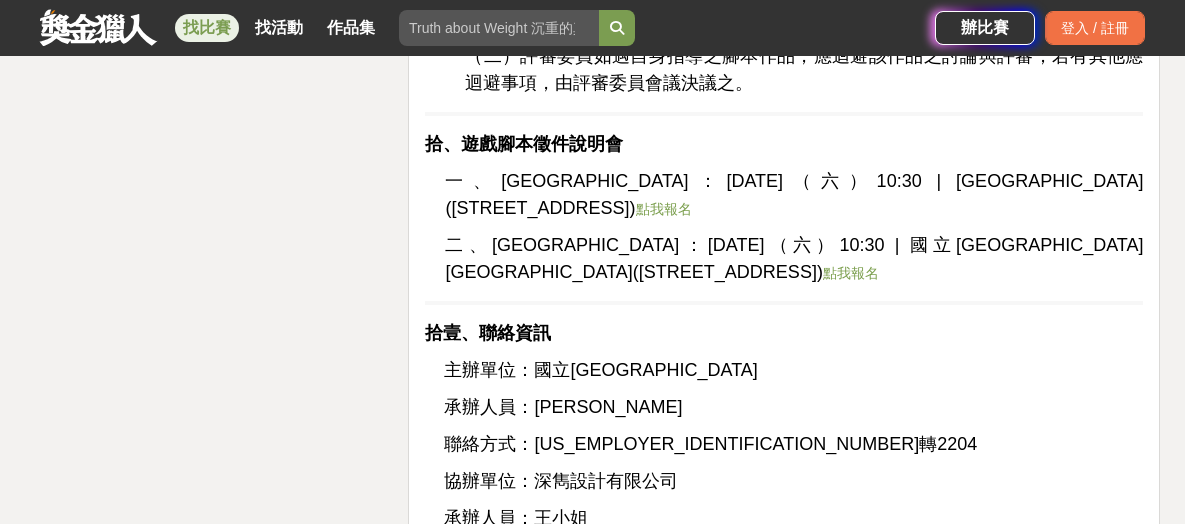 scroll, scrollTop: 3500, scrollLeft: 0, axis: vertical 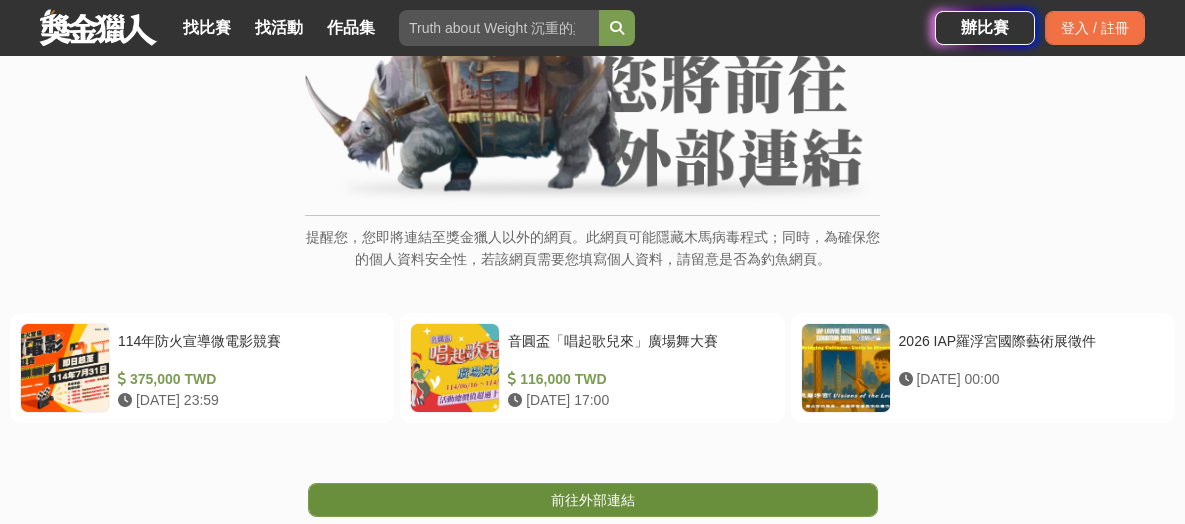 click on "前往外部連結" at bounding box center (593, 500) 